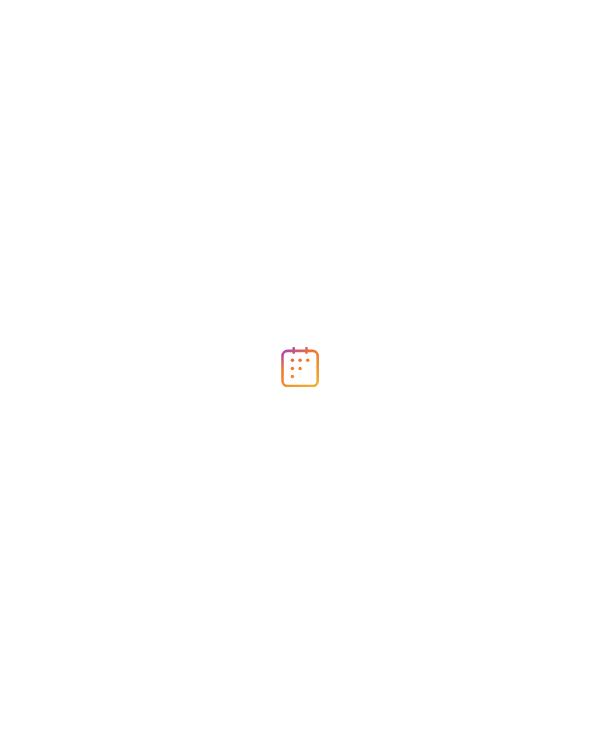 scroll, scrollTop: 0, scrollLeft: 0, axis: both 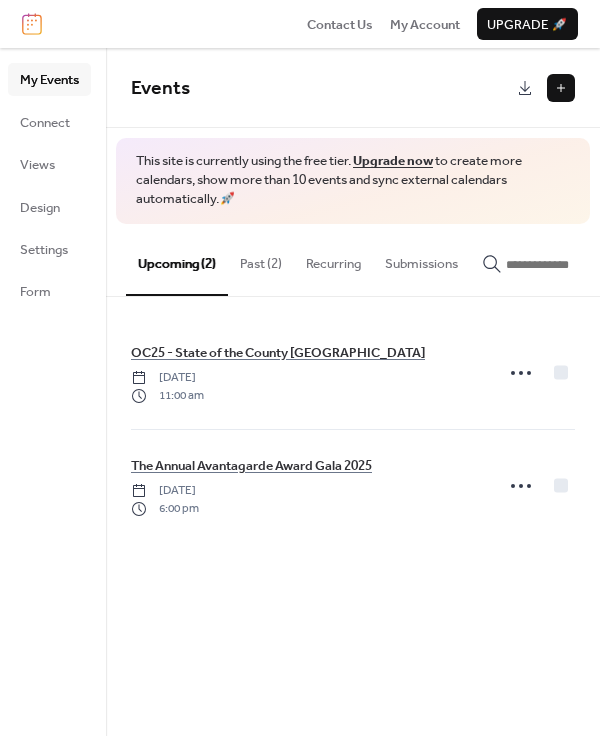 click at bounding box center (561, 88) 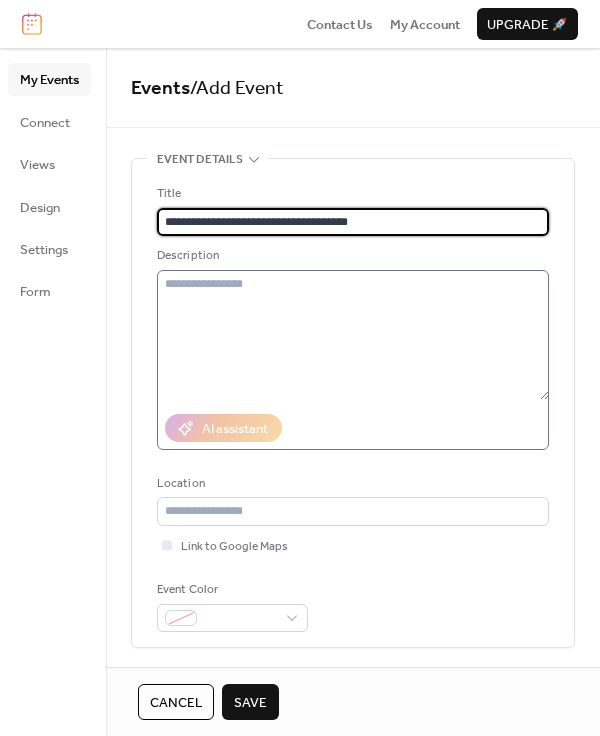 type on "**********" 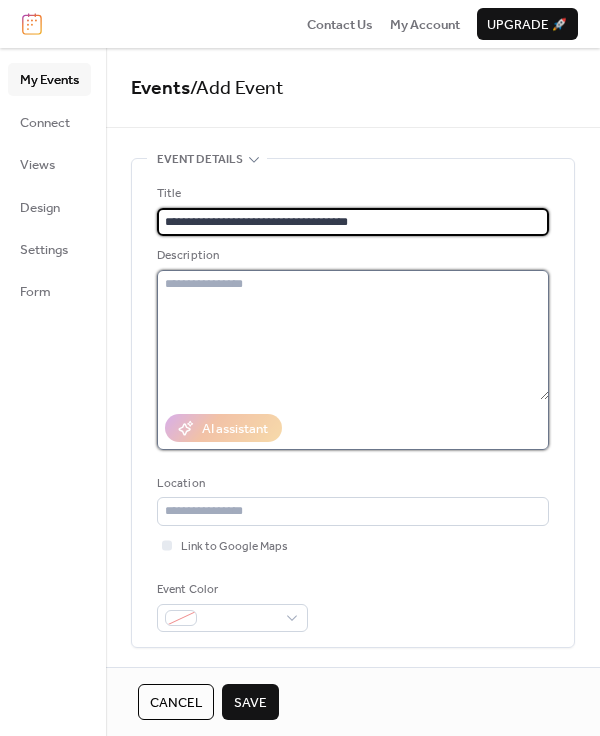 click at bounding box center (353, 335) 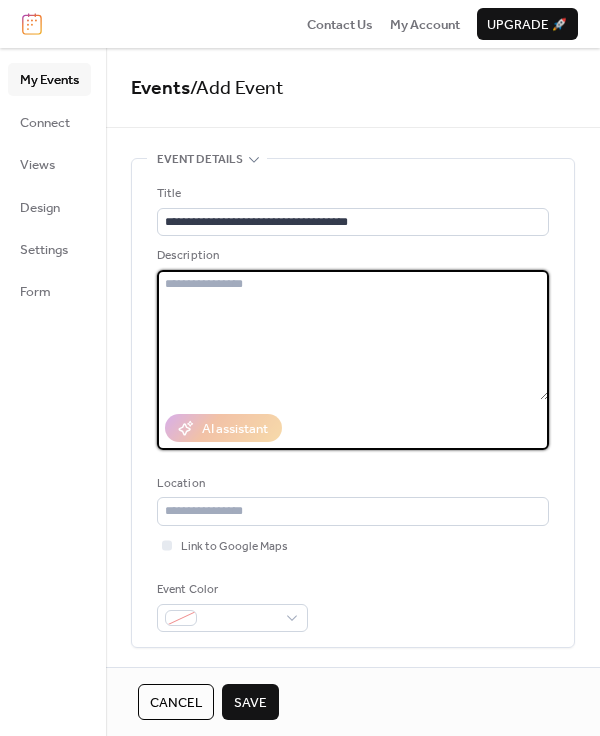 paste on "**********" 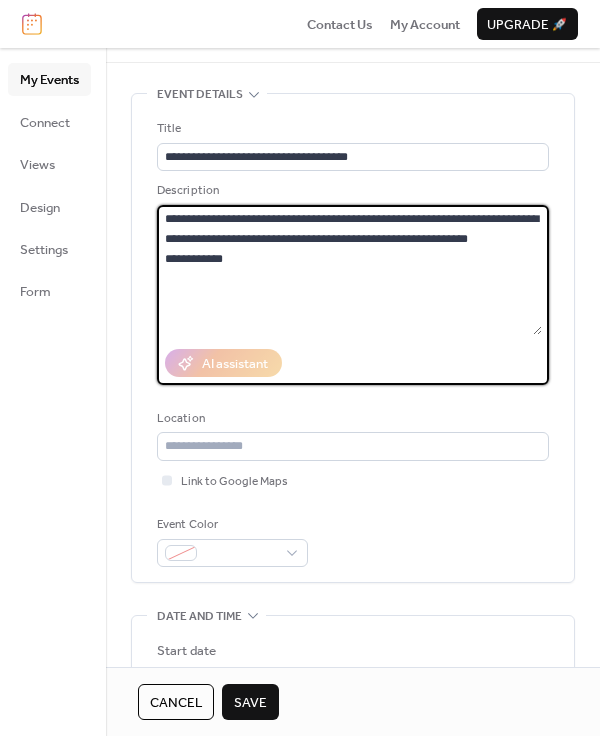 scroll, scrollTop: 75, scrollLeft: 0, axis: vertical 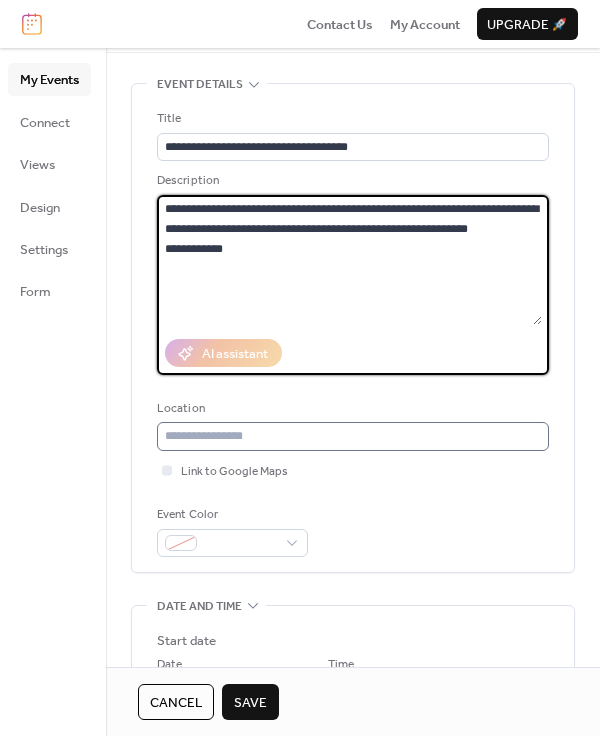 type on "**********" 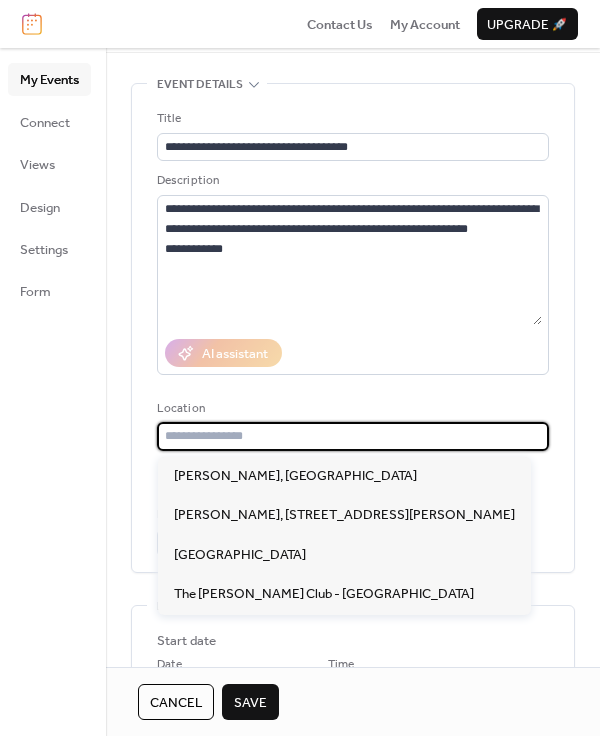 click at bounding box center [353, 436] 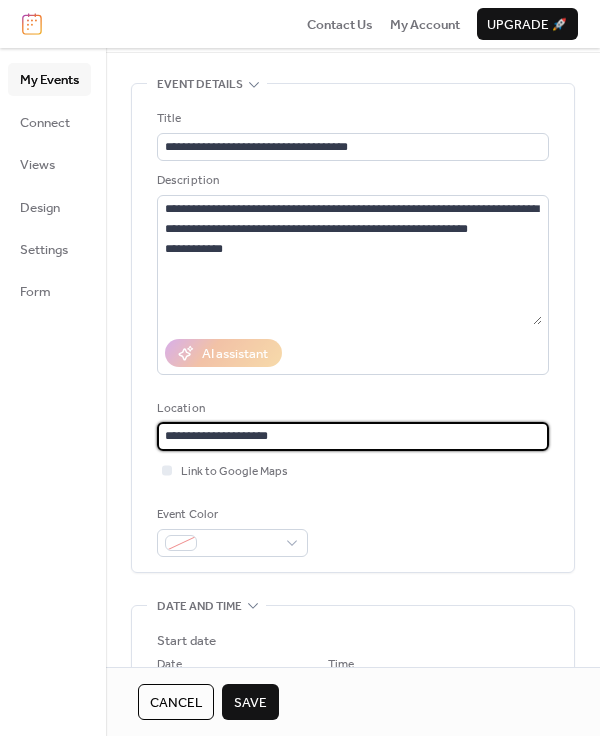 paste 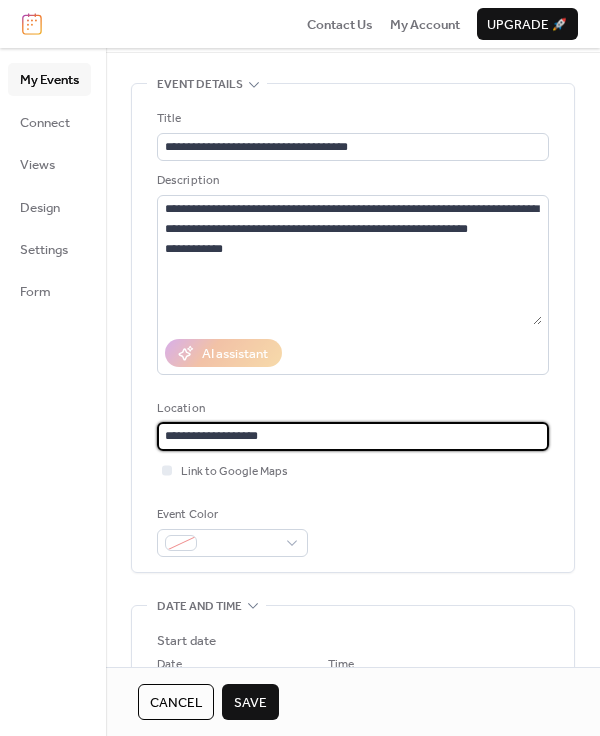 type on "**********" 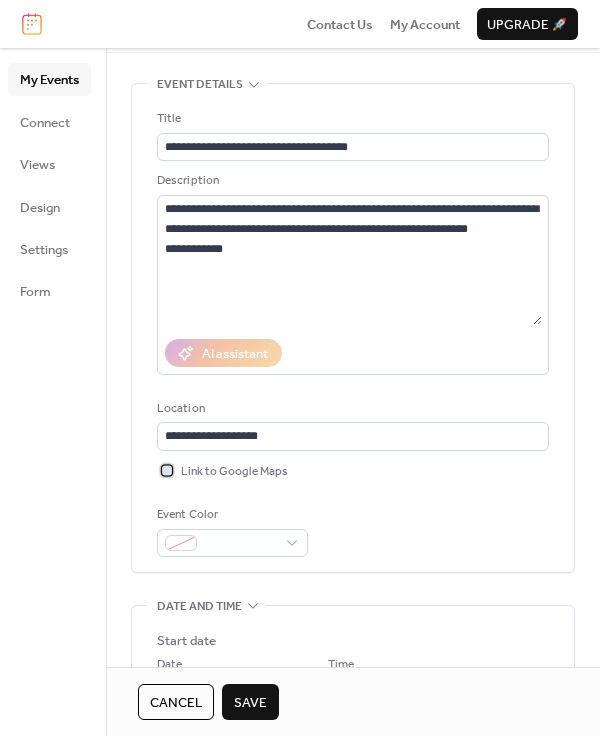 click at bounding box center (167, 470) 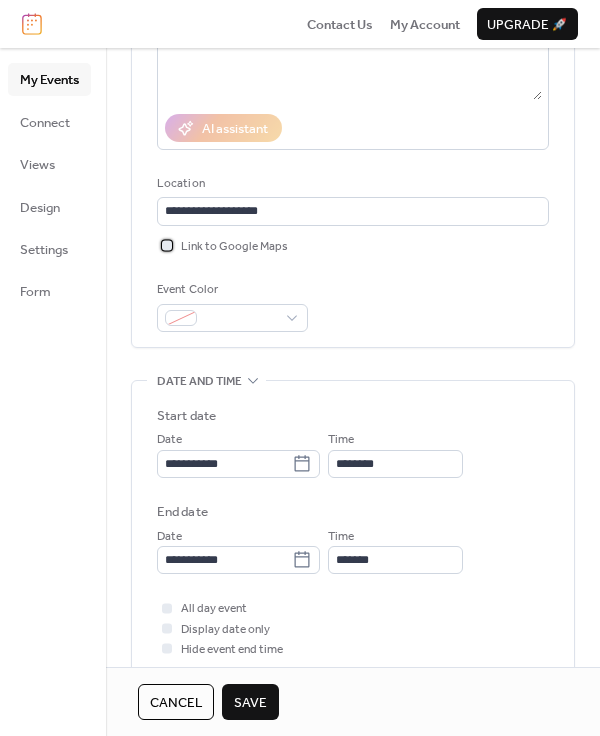 scroll, scrollTop: 307, scrollLeft: 0, axis: vertical 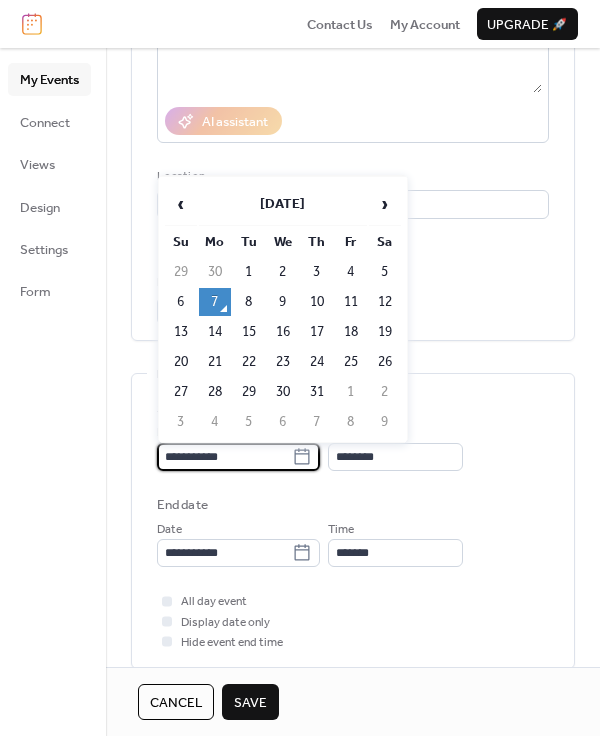 click on "**********" at bounding box center (224, 457) 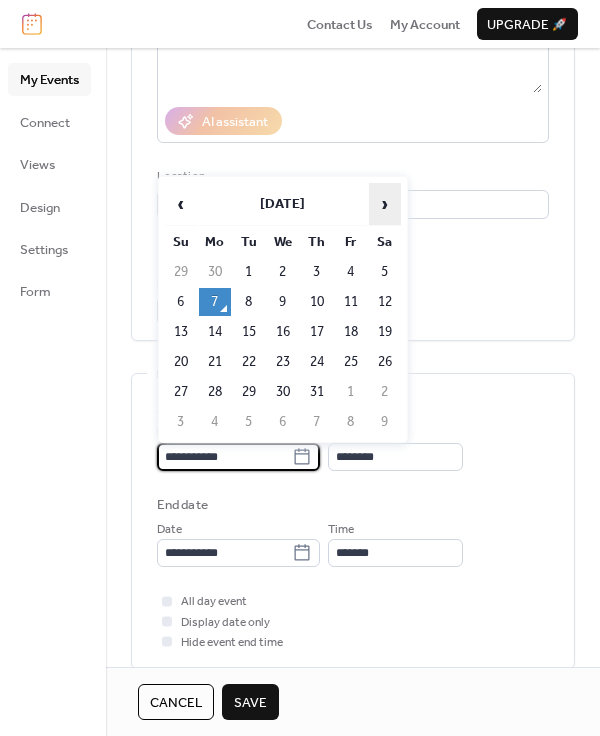 click on "›" at bounding box center [385, 204] 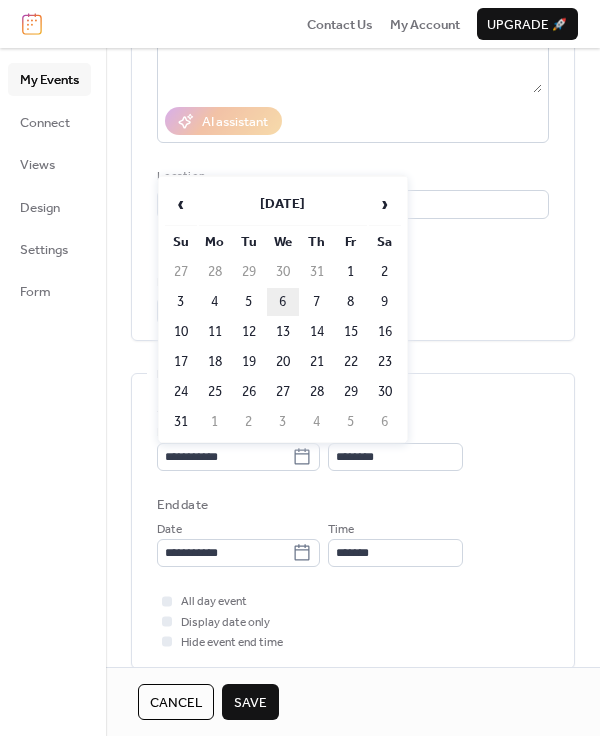 click on "6" at bounding box center (283, 302) 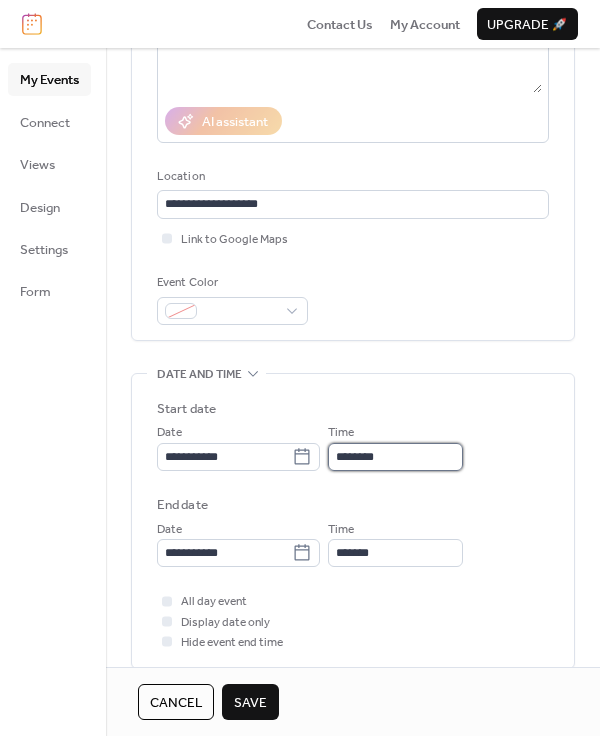 click on "********" at bounding box center (395, 457) 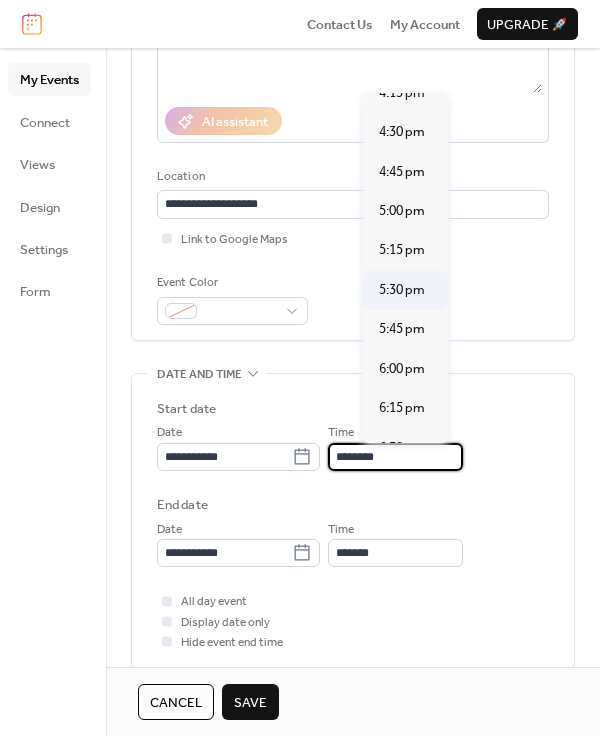 scroll, scrollTop: 2582, scrollLeft: 0, axis: vertical 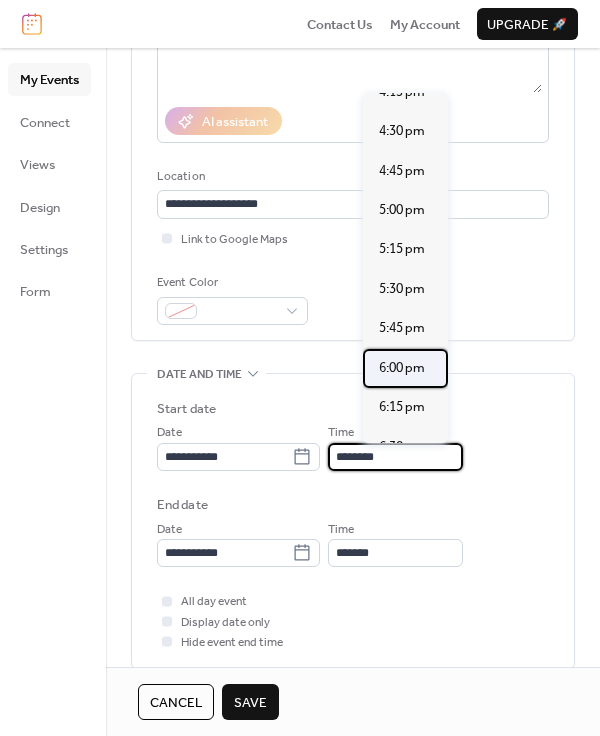 click on "6:00 pm" at bounding box center (402, 368) 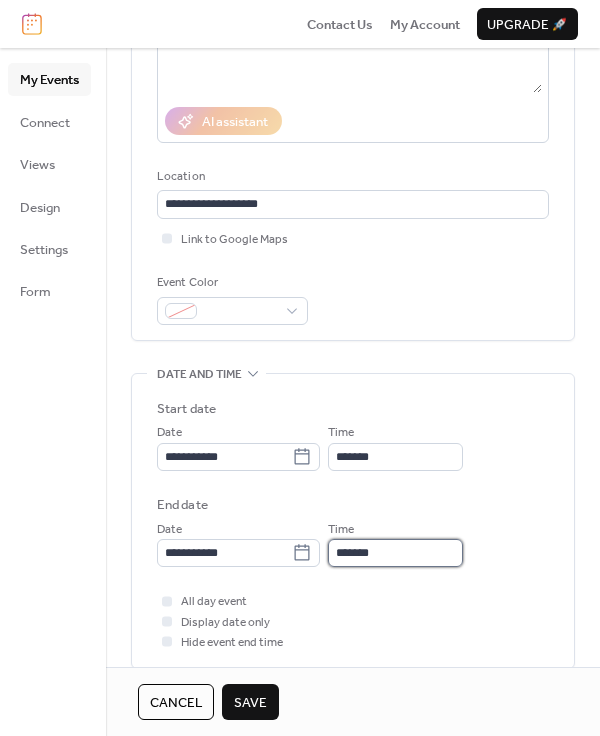 click on "*******" at bounding box center (395, 553) 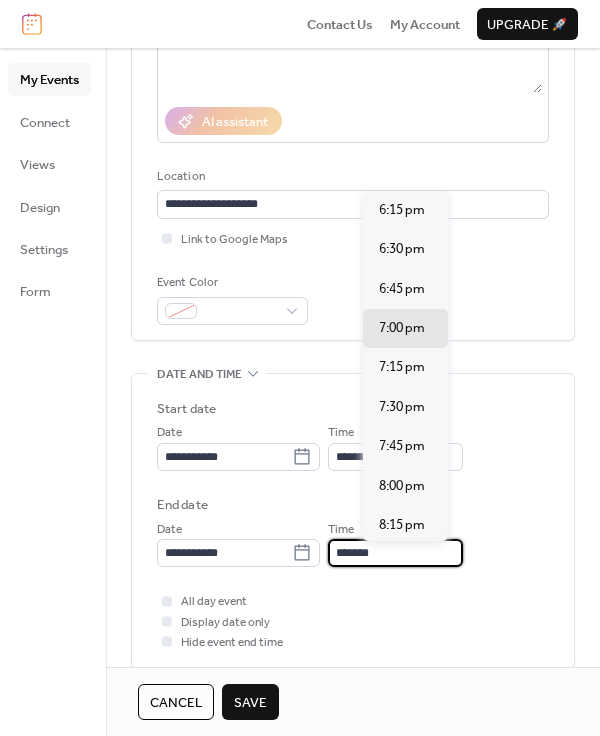 scroll, scrollTop: 308, scrollLeft: 0, axis: vertical 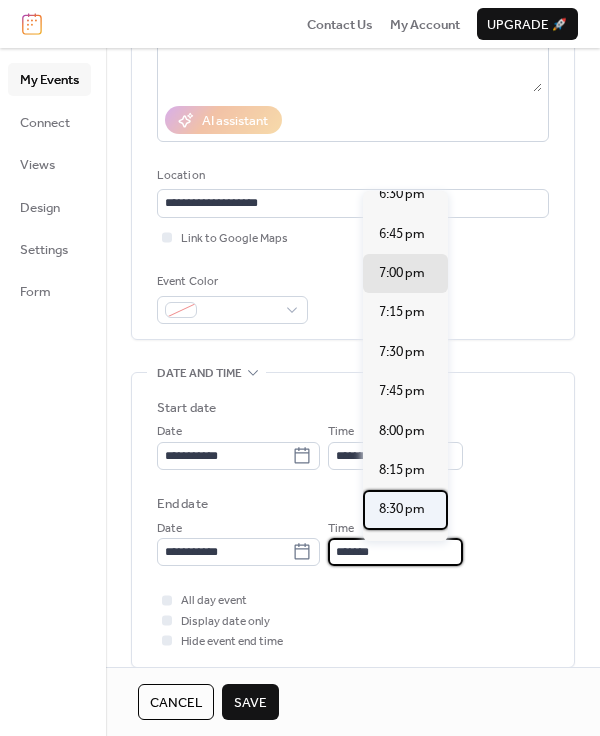 click on "8:30 pm" at bounding box center [402, 509] 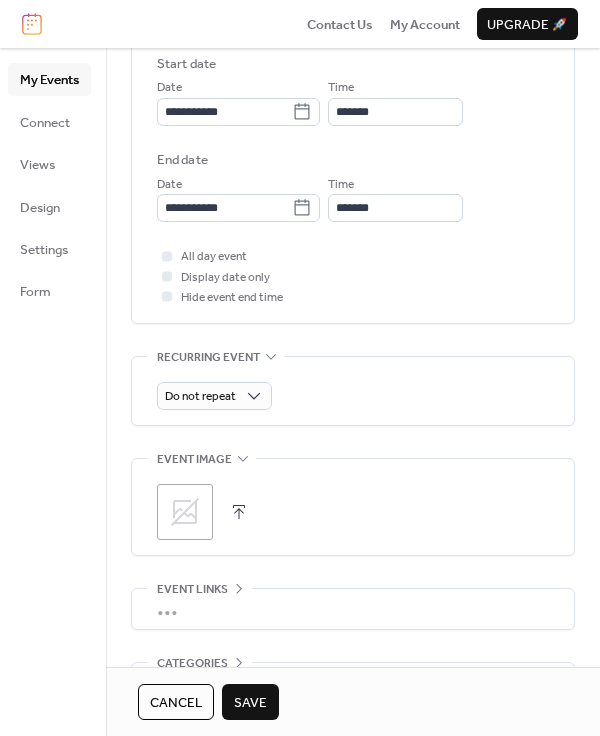 scroll, scrollTop: 655, scrollLeft: 0, axis: vertical 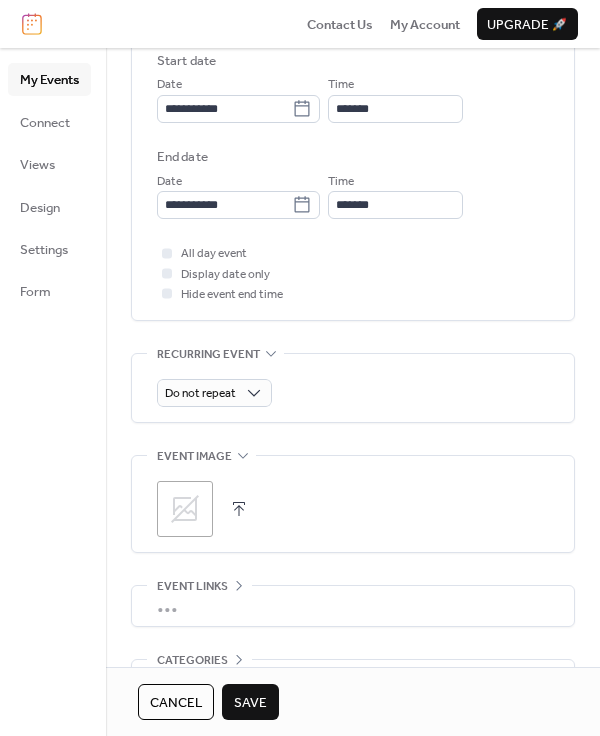 click on "Save" at bounding box center (250, 703) 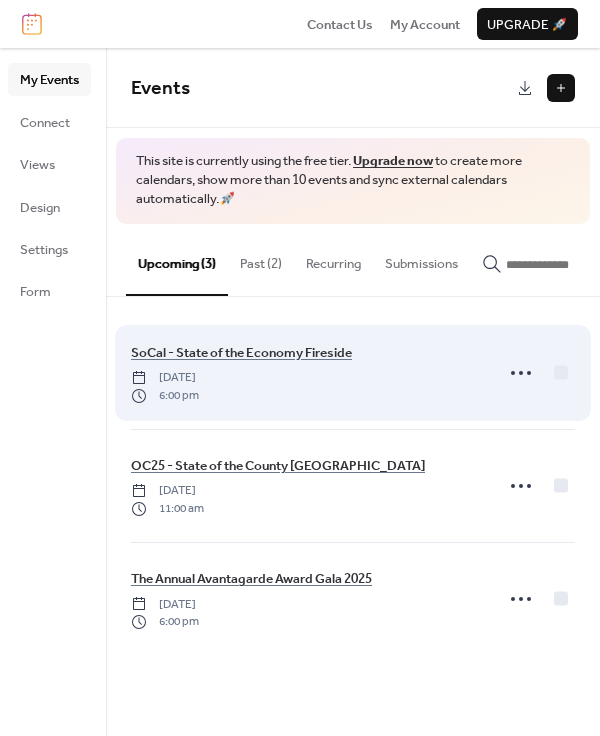 click on "[DATE]" at bounding box center (165, 378) 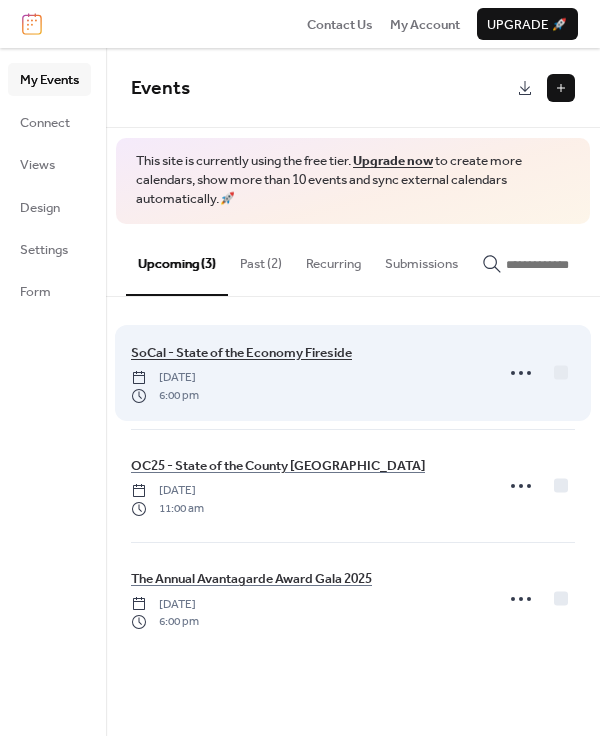 click on "SoCal - State of the Economy Fireside" at bounding box center [241, 353] 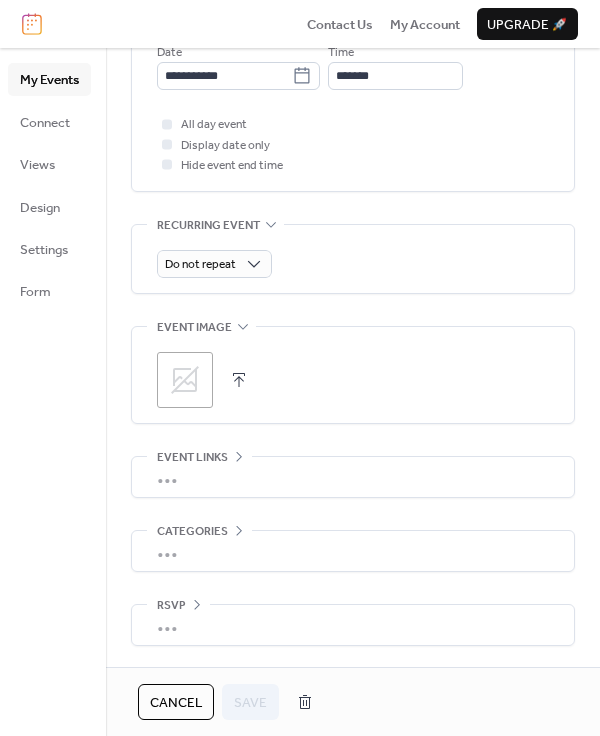 scroll, scrollTop: 788, scrollLeft: 0, axis: vertical 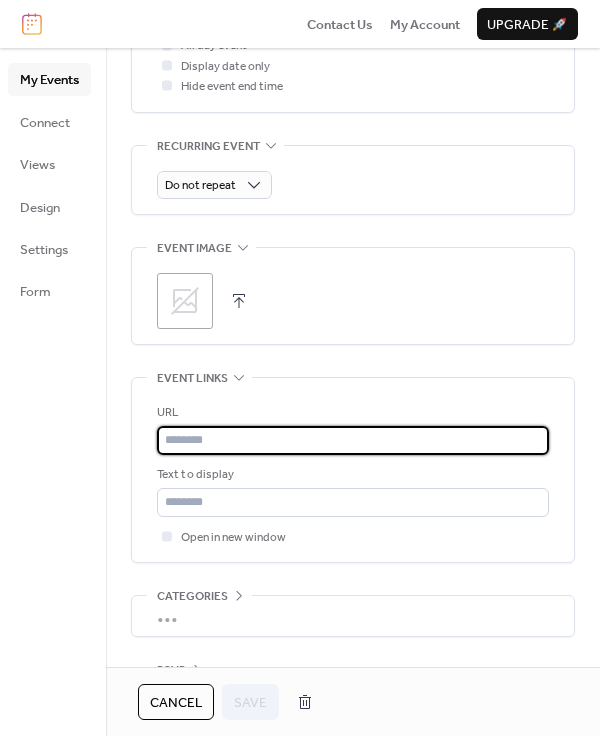 click at bounding box center [353, 440] 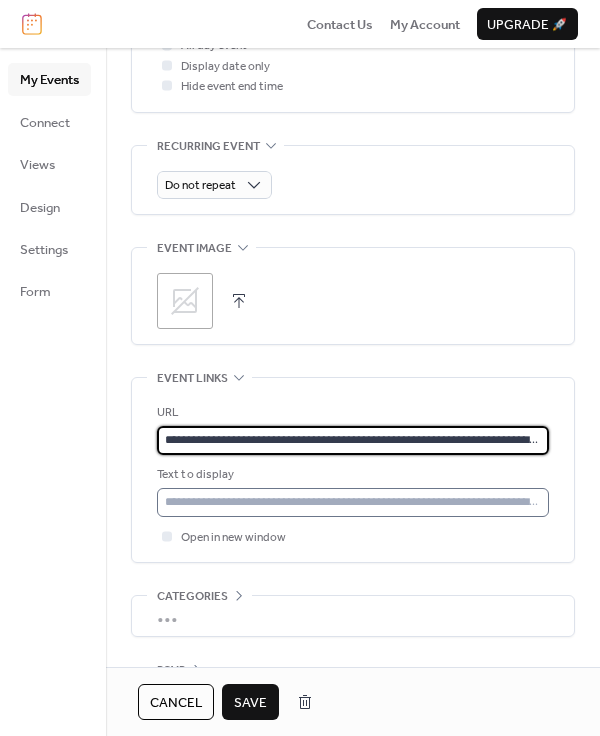 type on "**********" 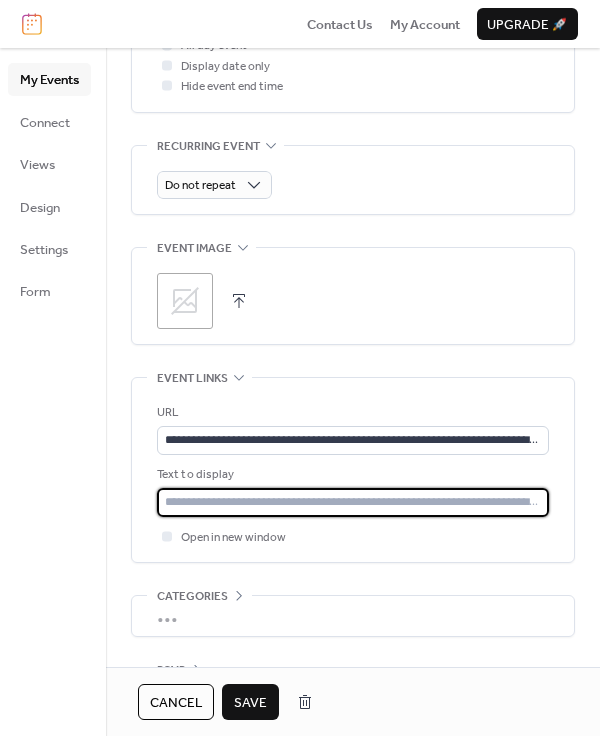 click at bounding box center [353, 502] 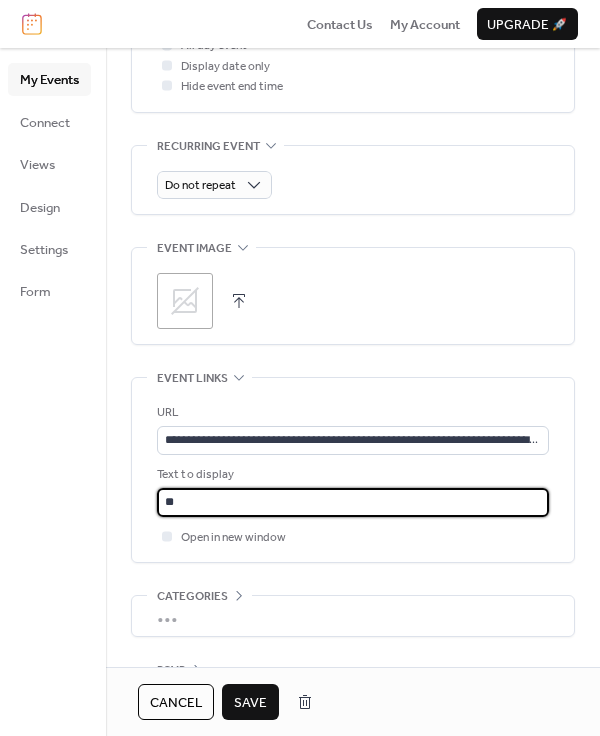 type on "*" 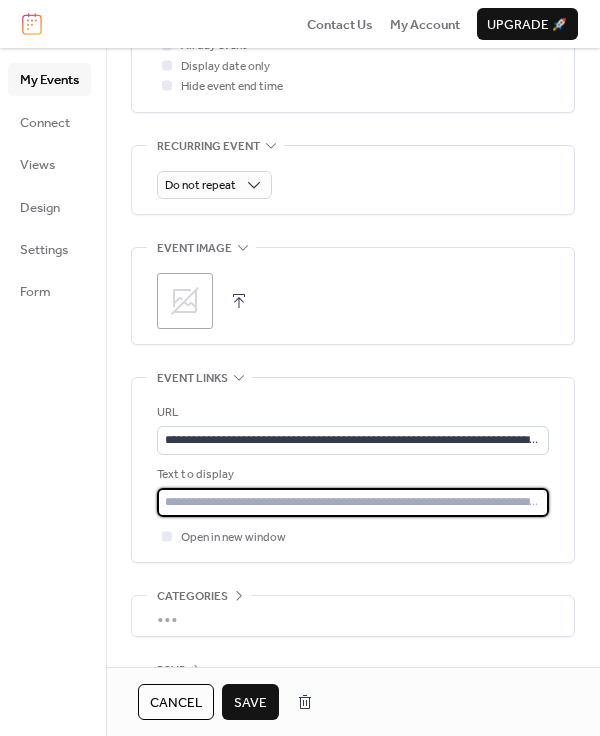 type on "*" 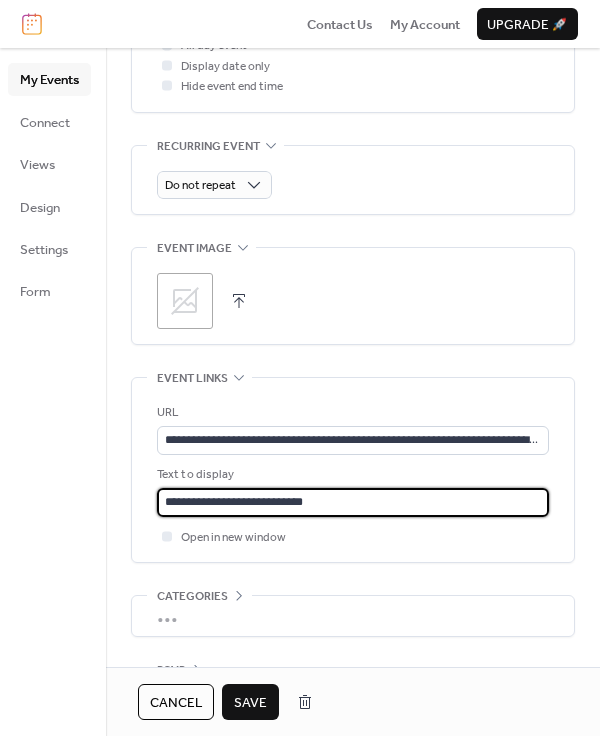 type on "**********" 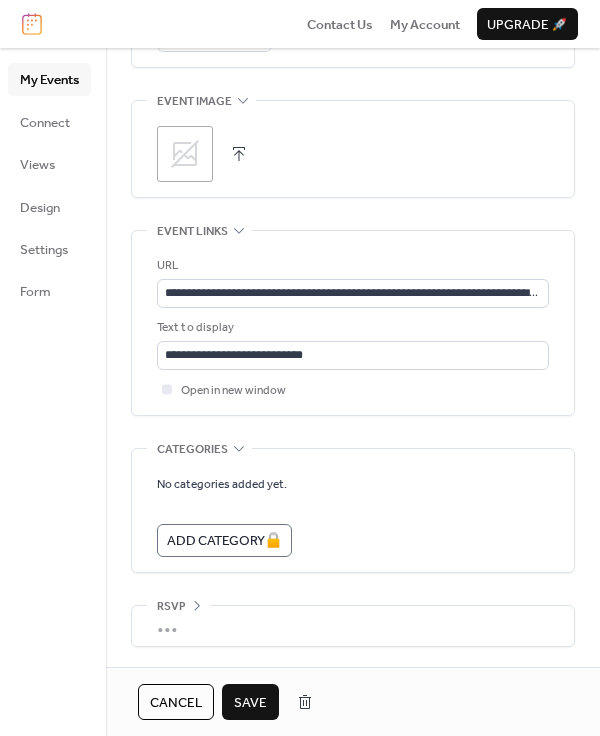 scroll, scrollTop: 1016, scrollLeft: 0, axis: vertical 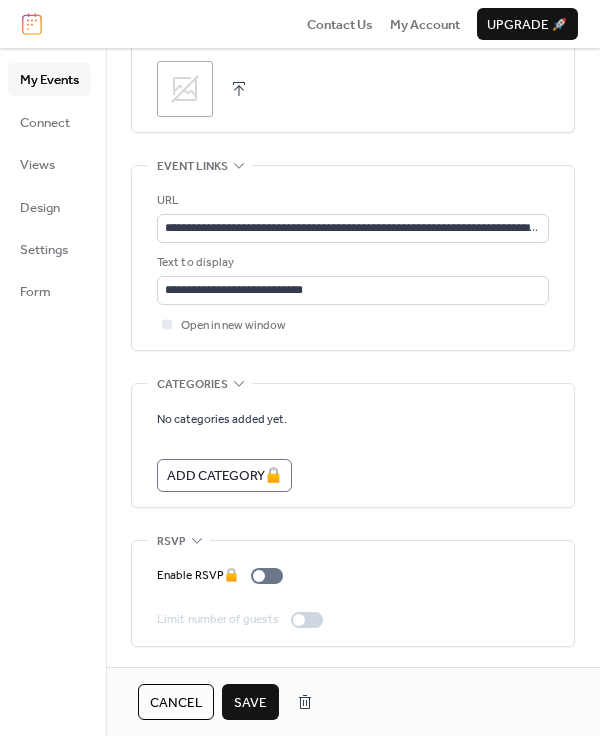 click on "Save" at bounding box center (250, 703) 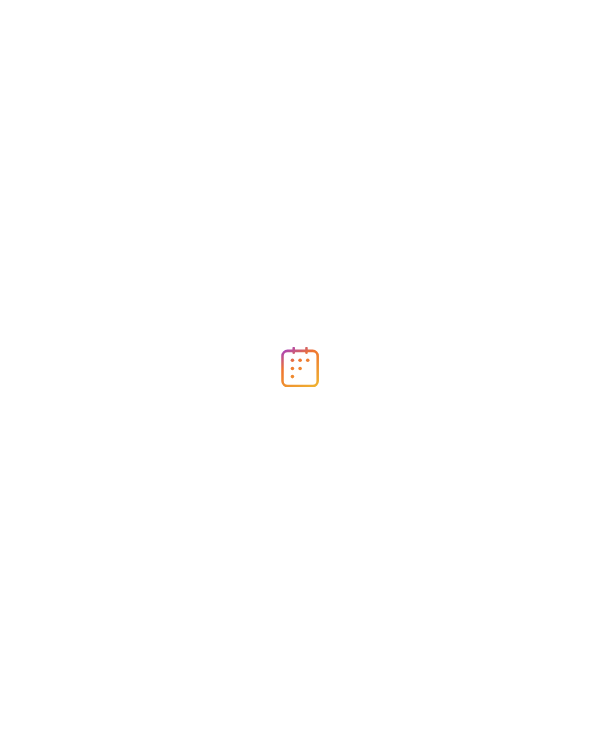 scroll, scrollTop: 0, scrollLeft: 0, axis: both 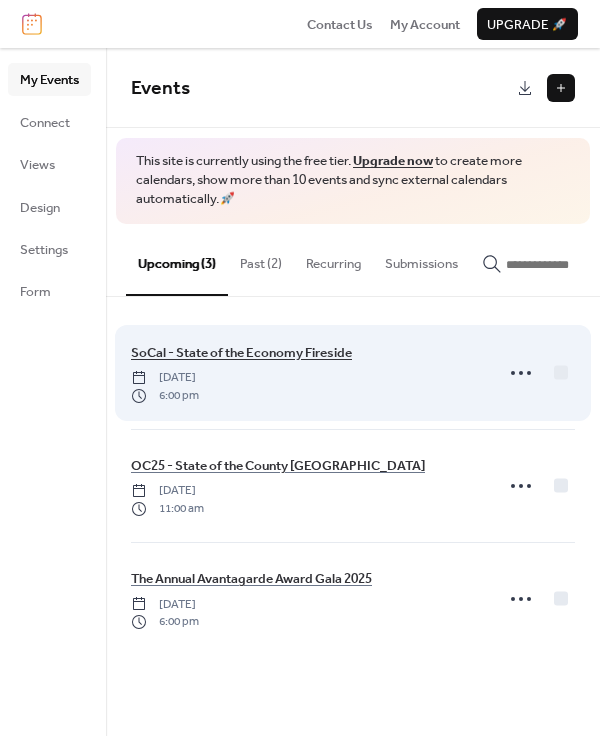 click on "SoCal - State of the Economy Fireside" at bounding box center (241, 353) 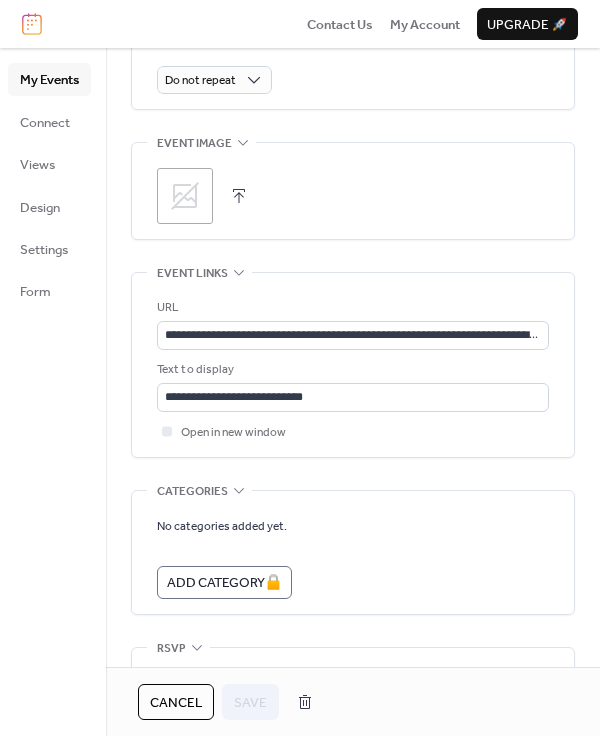 scroll, scrollTop: 864, scrollLeft: 0, axis: vertical 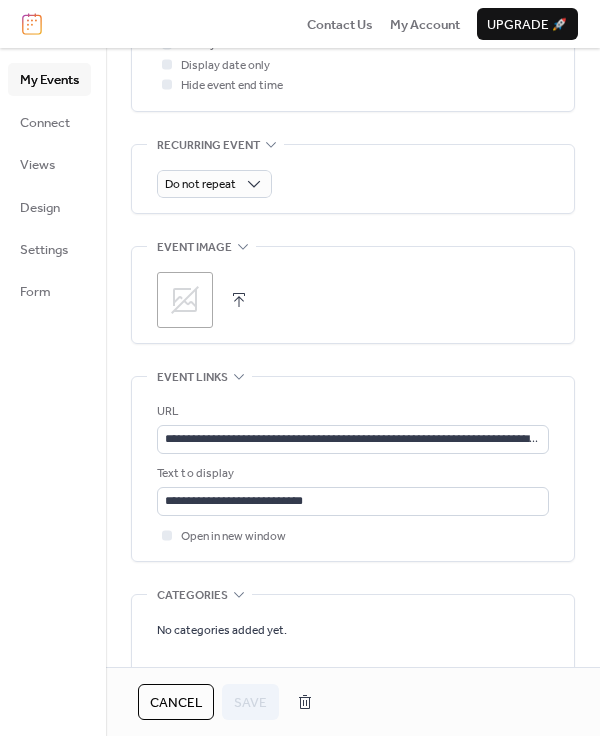 click at bounding box center [239, 300] 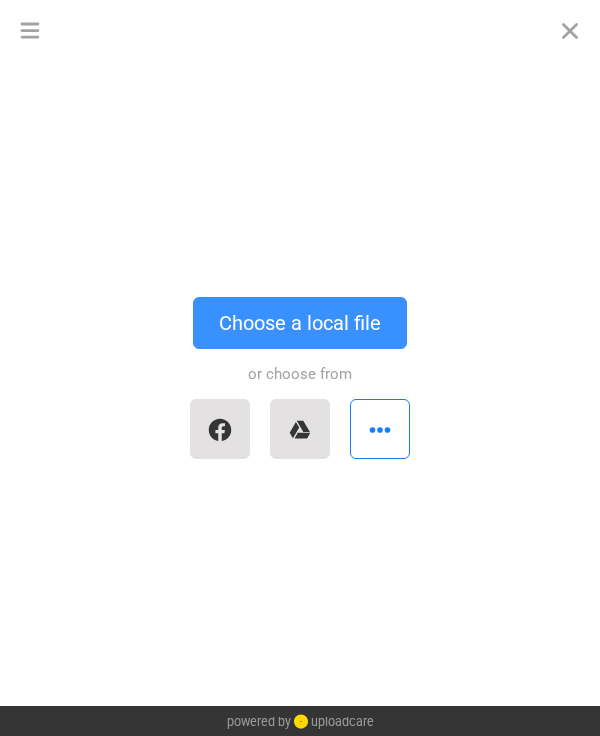 click on "Choose a local file" at bounding box center (300, 323) 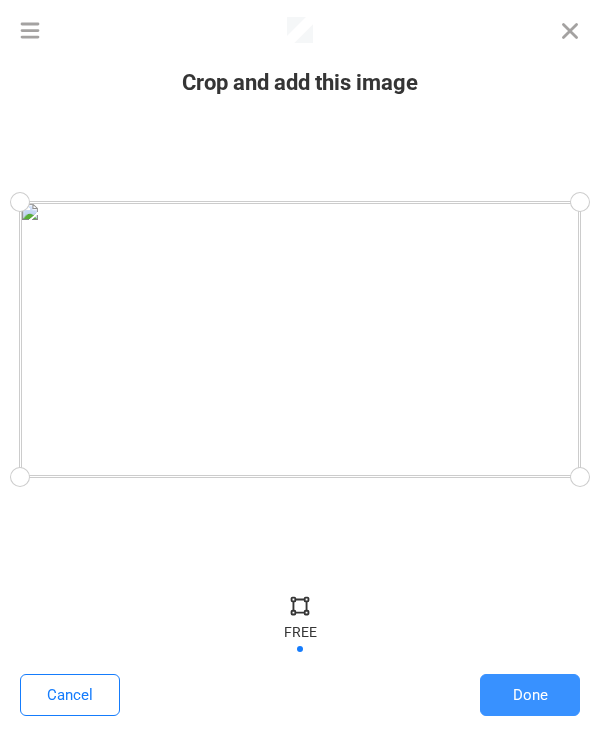 click on "Done" at bounding box center [530, 695] 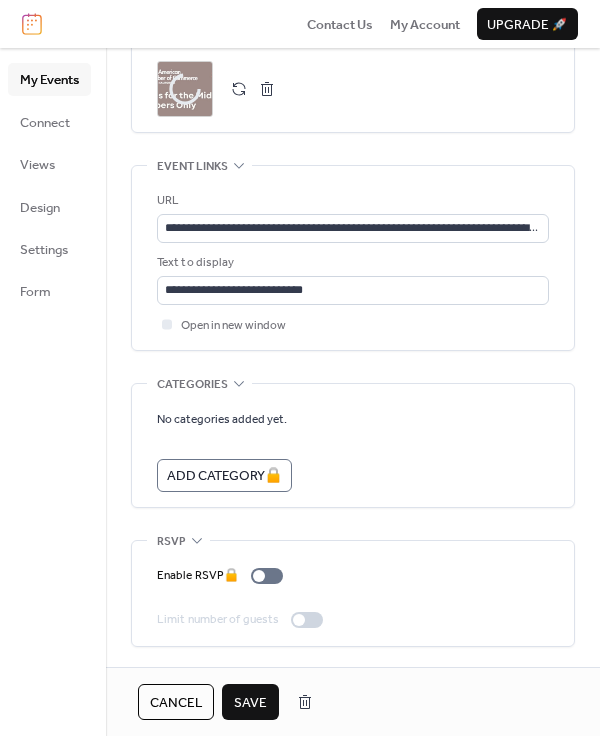scroll, scrollTop: 1081, scrollLeft: 0, axis: vertical 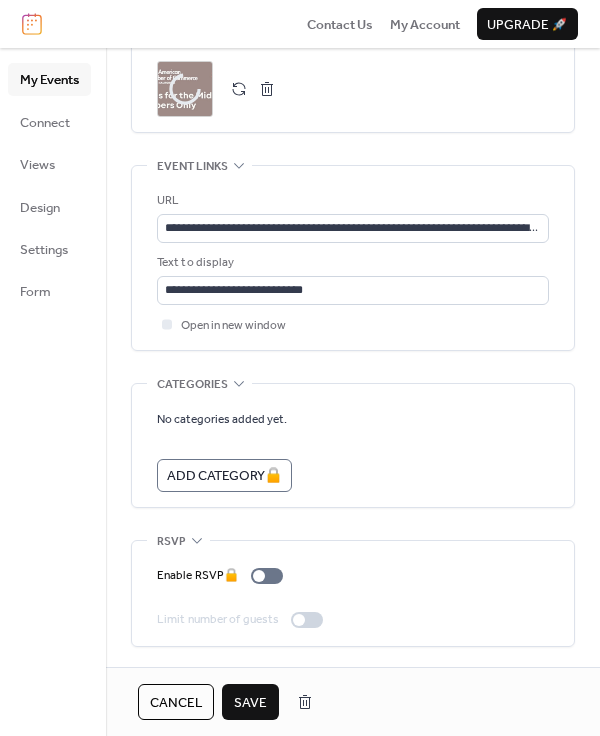 click on "Save" at bounding box center [250, 703] 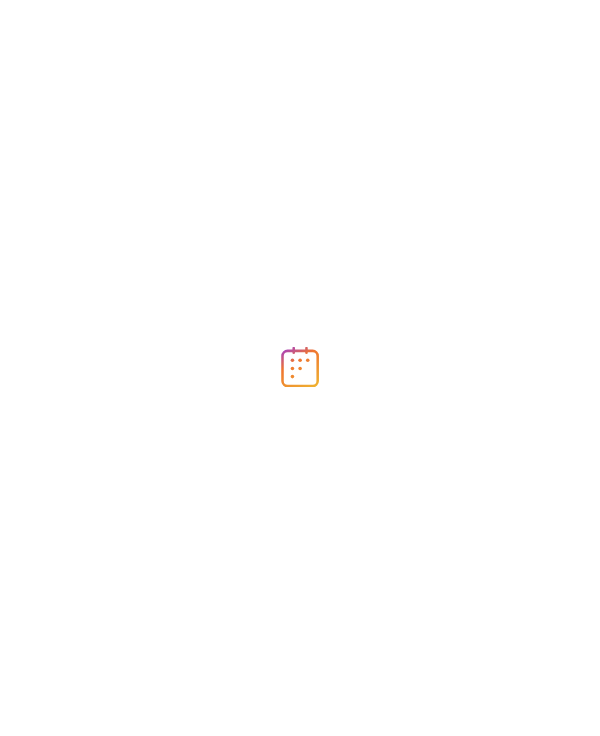 scroll, scrollTop: 0, scrollLeft: 0, axis: both 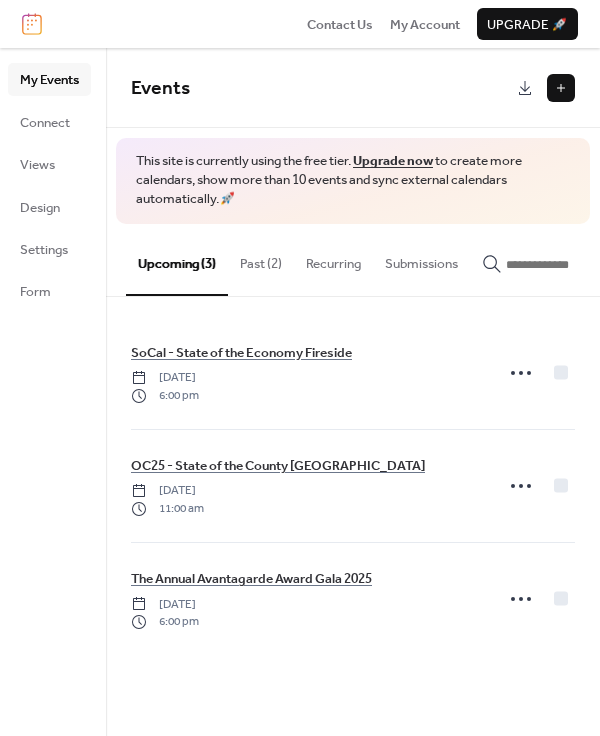 click on "Past  (2)" at bounding box center [261, 259] 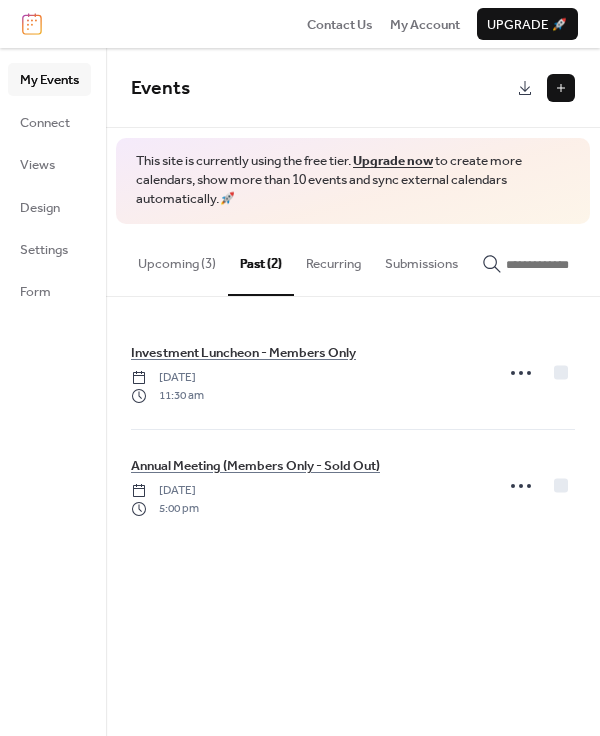 click on "Recurring" at bounding box center [333, 259] 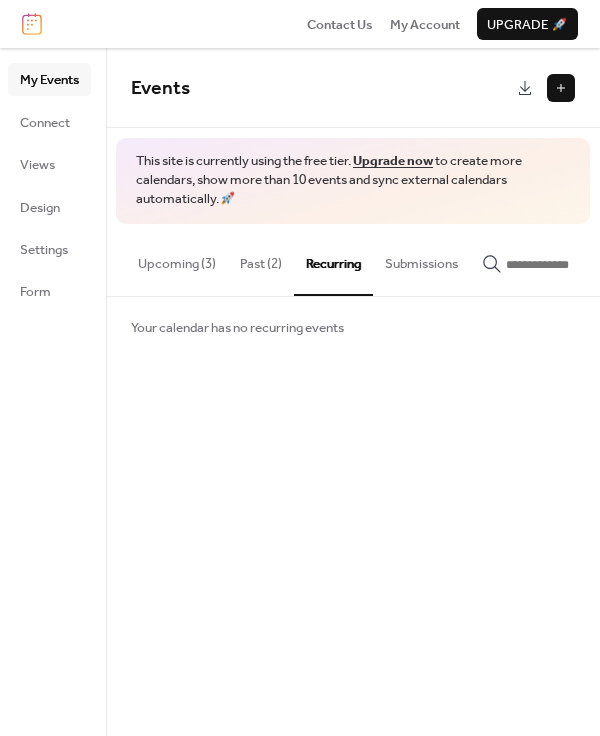 click on "Your calendar has no recurring events" at bounding box center (237, 328) 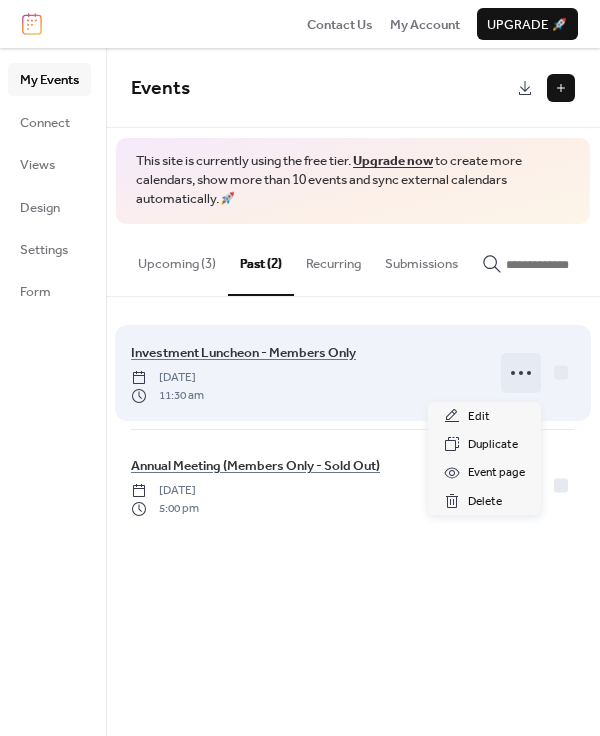 click 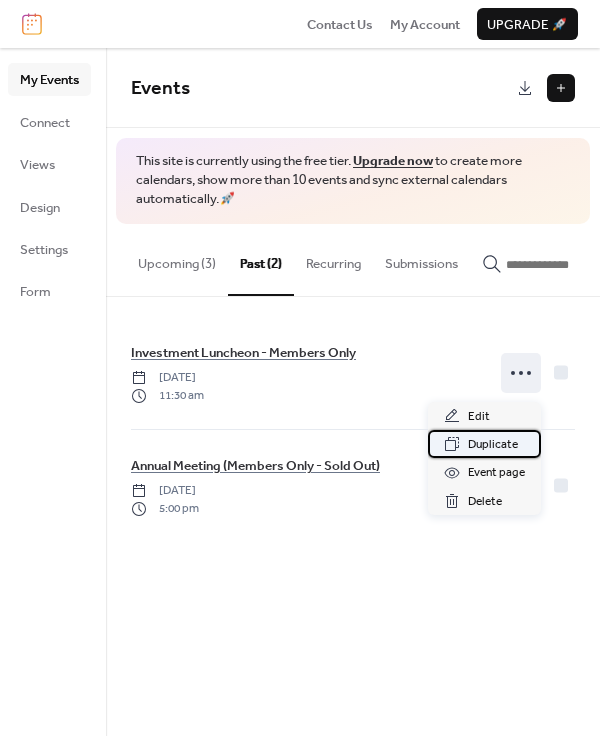 click on "Duplicate" at bounding box center [493, 445] 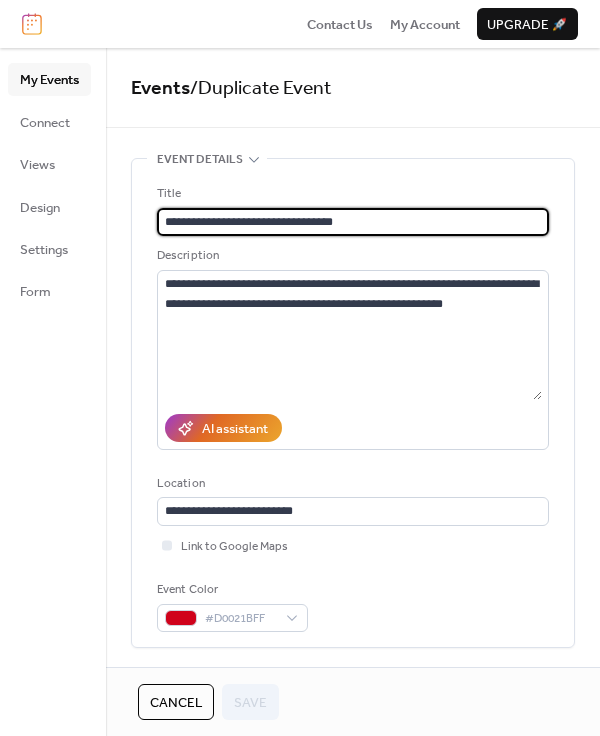 click on "**********" at bounding box center [353, 222] 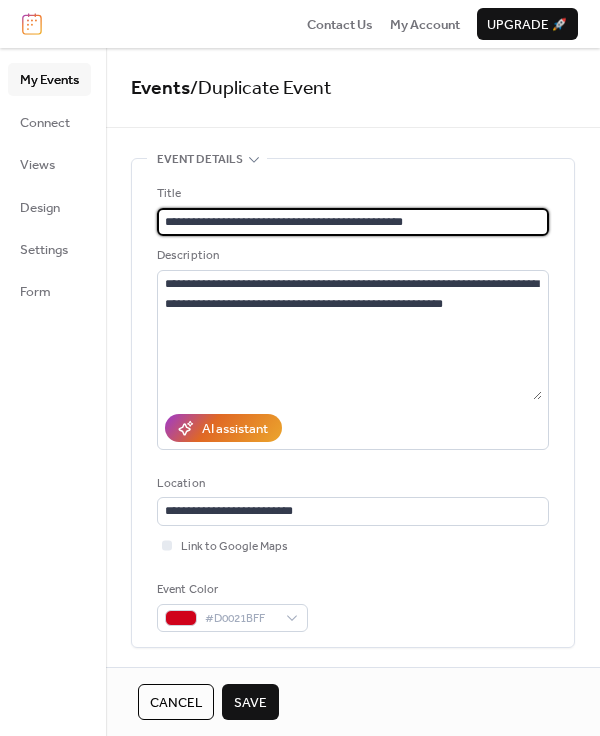 type on "**********" 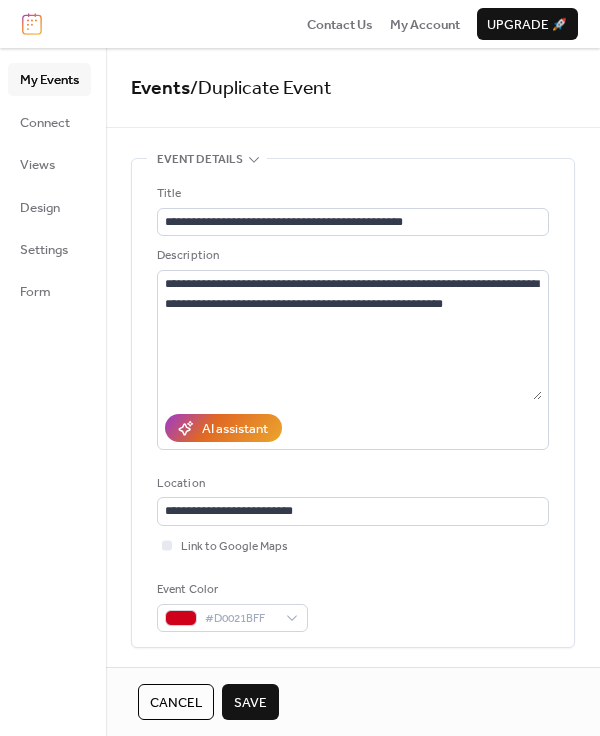 click on "**********" at bounding box center (353, 949) 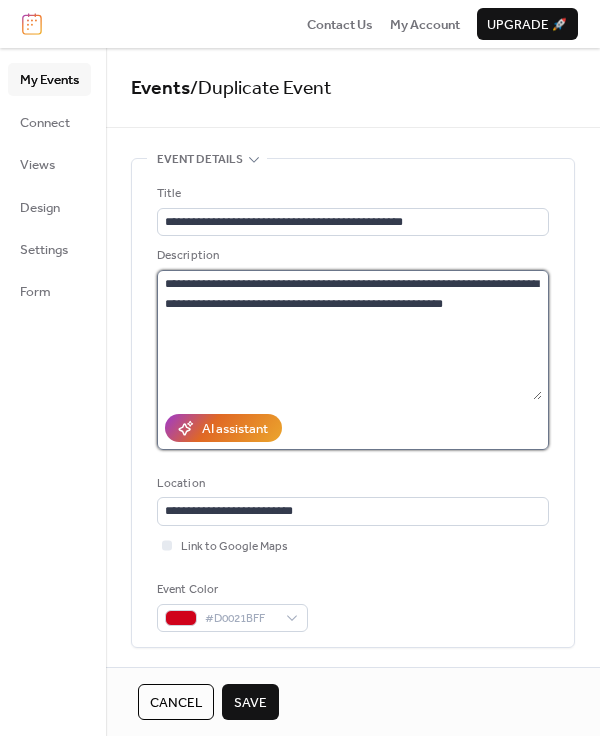 click on "**********" at bounding box center [349, 335] 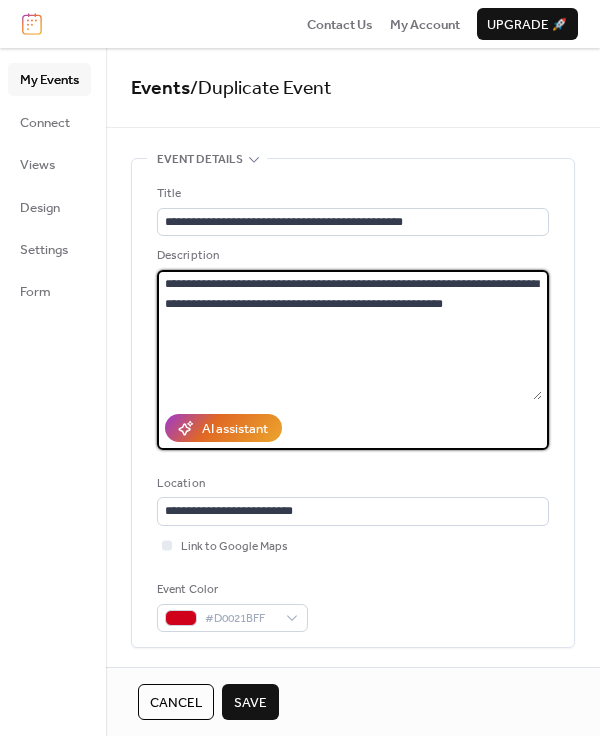 click on "**********" at bounding box center (349, 335) 